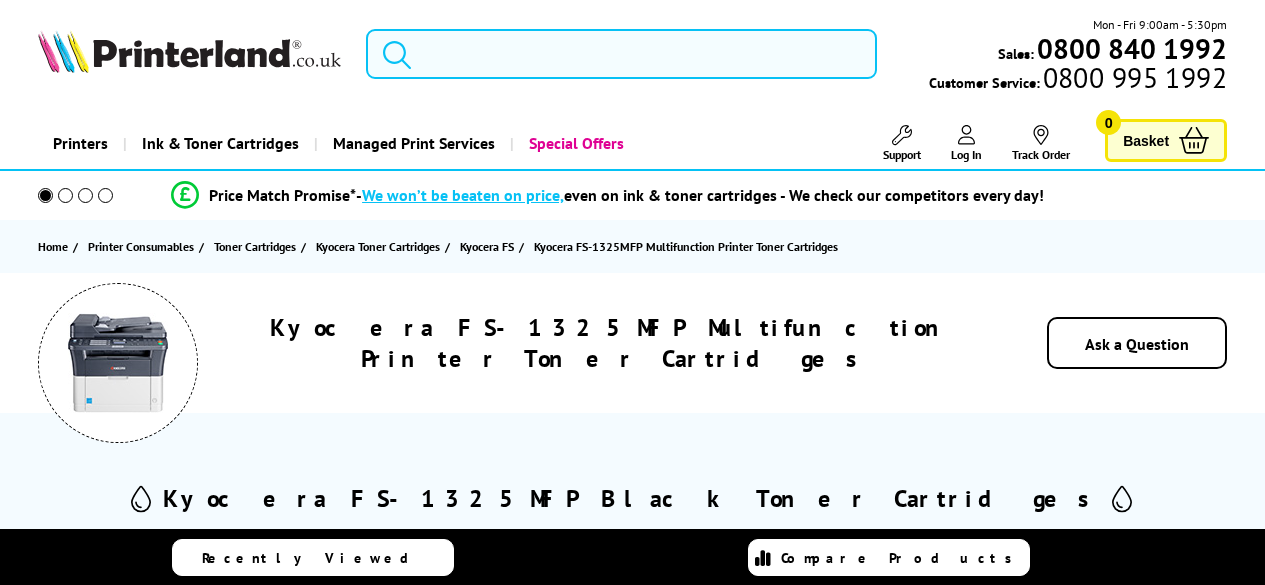 scroll, scrollTop: 0, scrollLeft: 0, axis: both 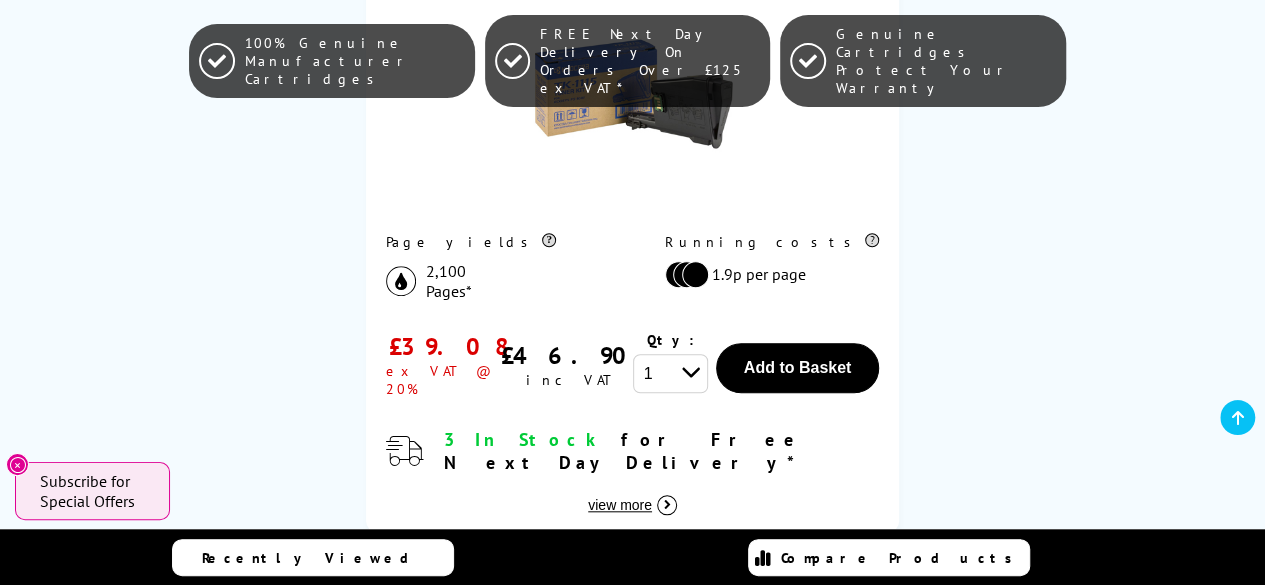click on "1
2
3
4
5
6
7
8
9
10" at bounding box center (670, 373) 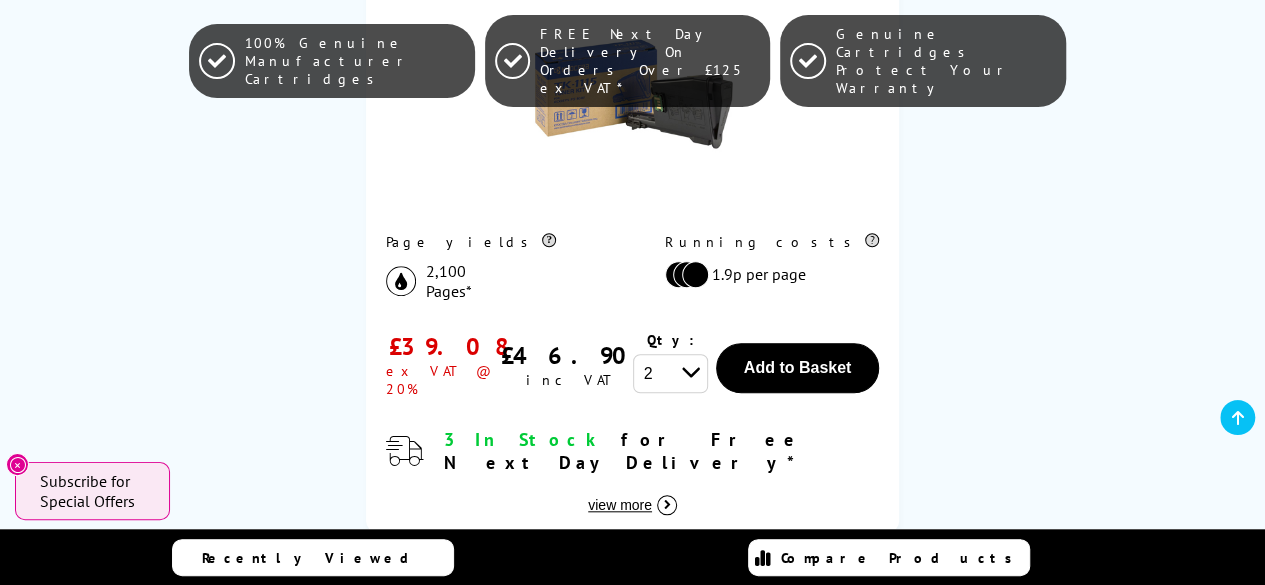 click on "1
2
3
4
5
6
7
8
9
10" at bounding box center (670, 373) 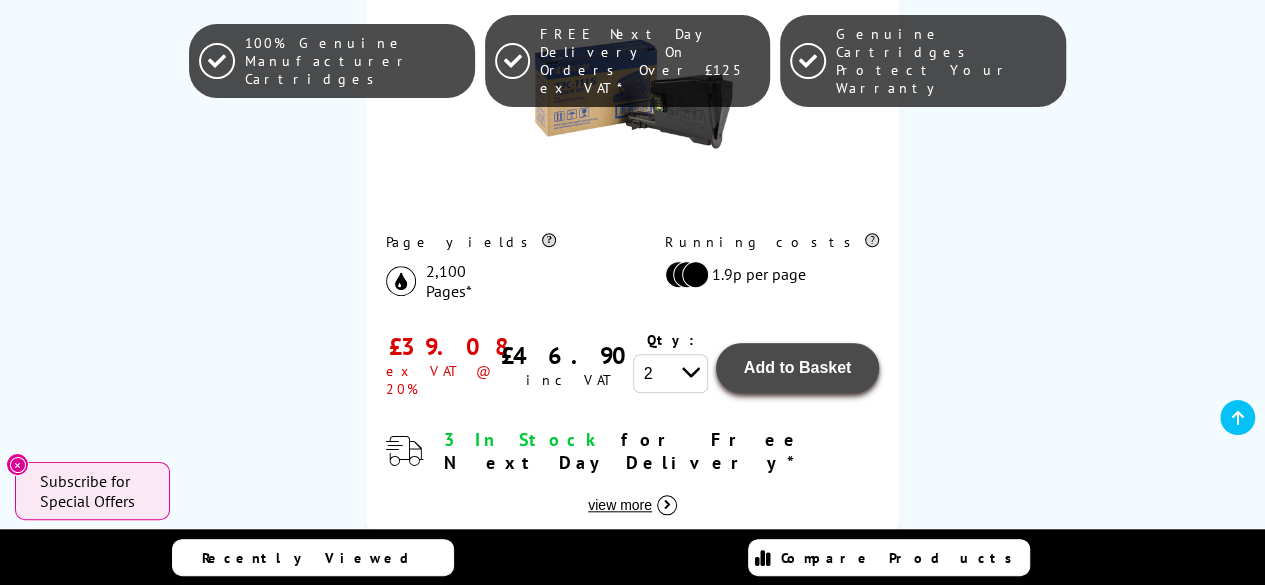 click on "Add to Basket" at bounding box center (798, 367) 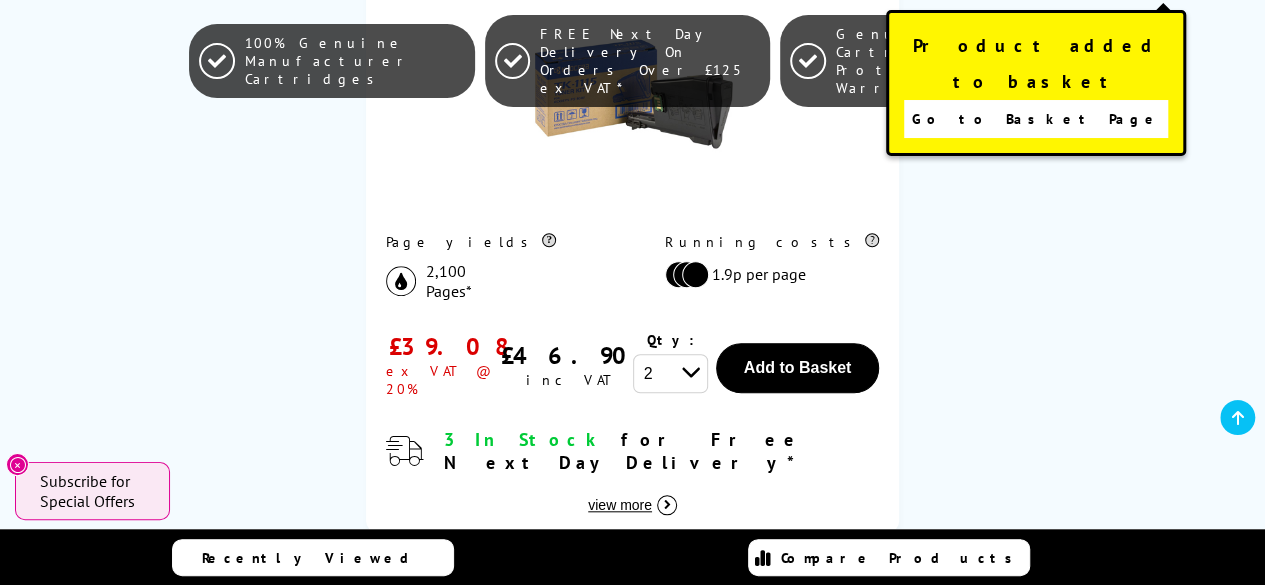 click on "Go to Basket Page" at bounding box center (1036, 119) 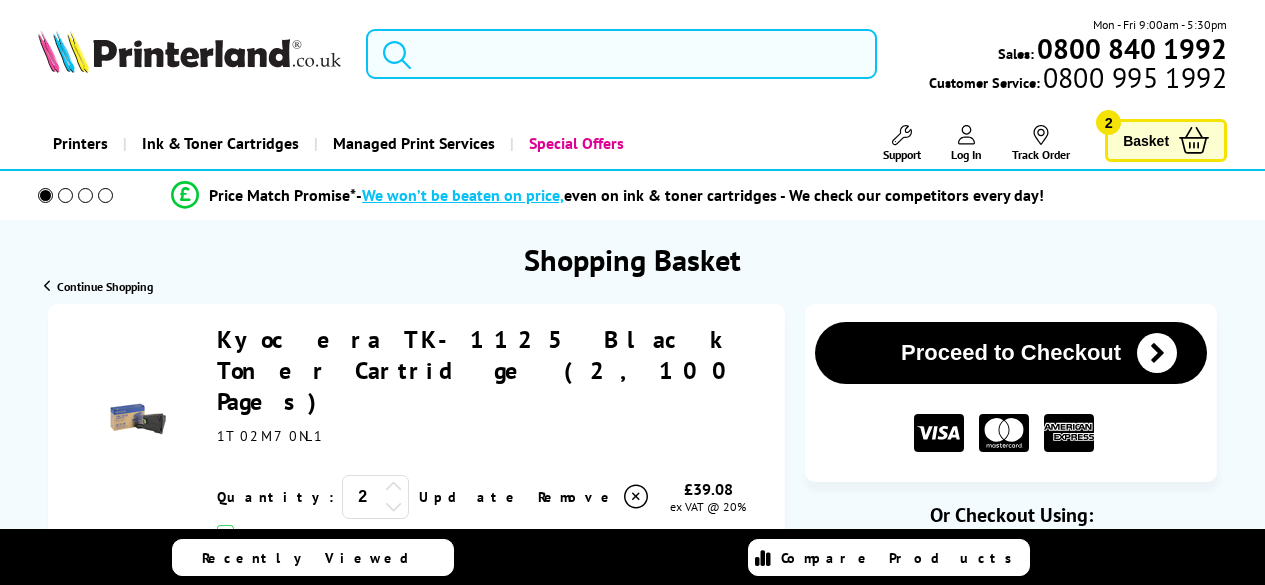 scroll, scrollTop: 0, scrollLeft: 0, axis: both 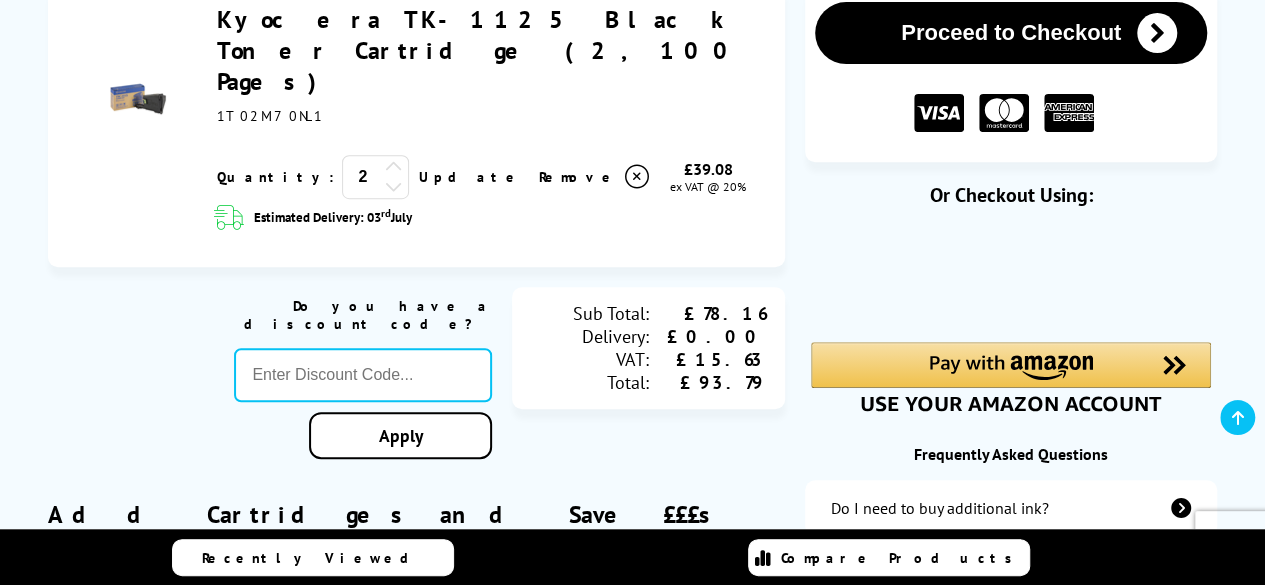 click on "Proceed to Checkout" at bounding box center (1011, 33) 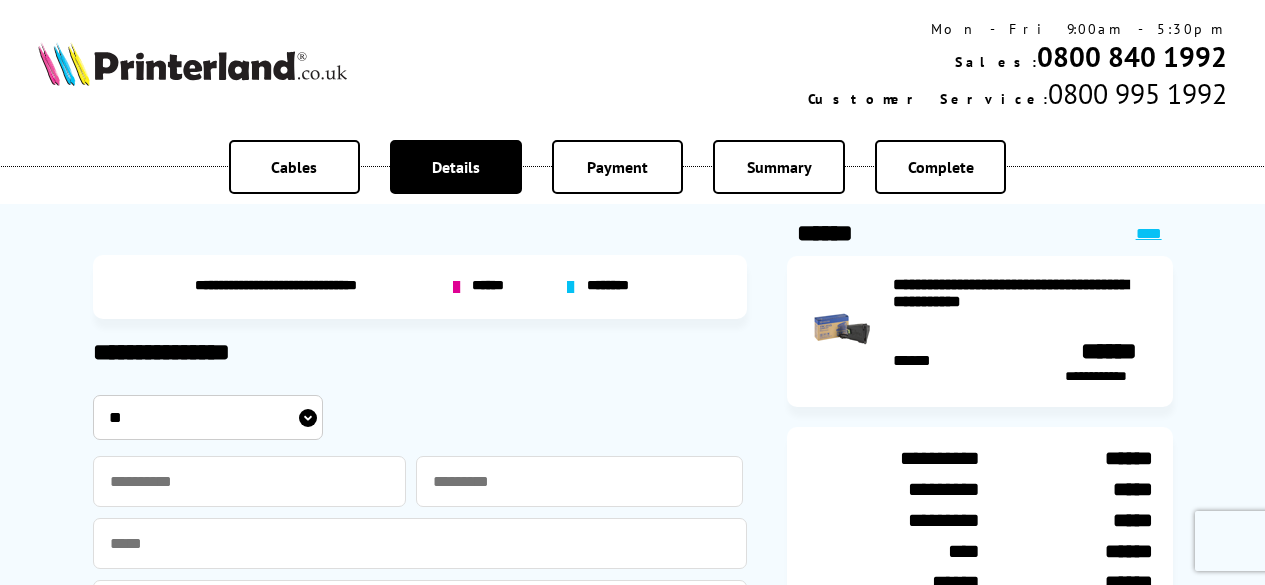 scroll, scrollTop: 0, scrollLeft: 0, axis: both 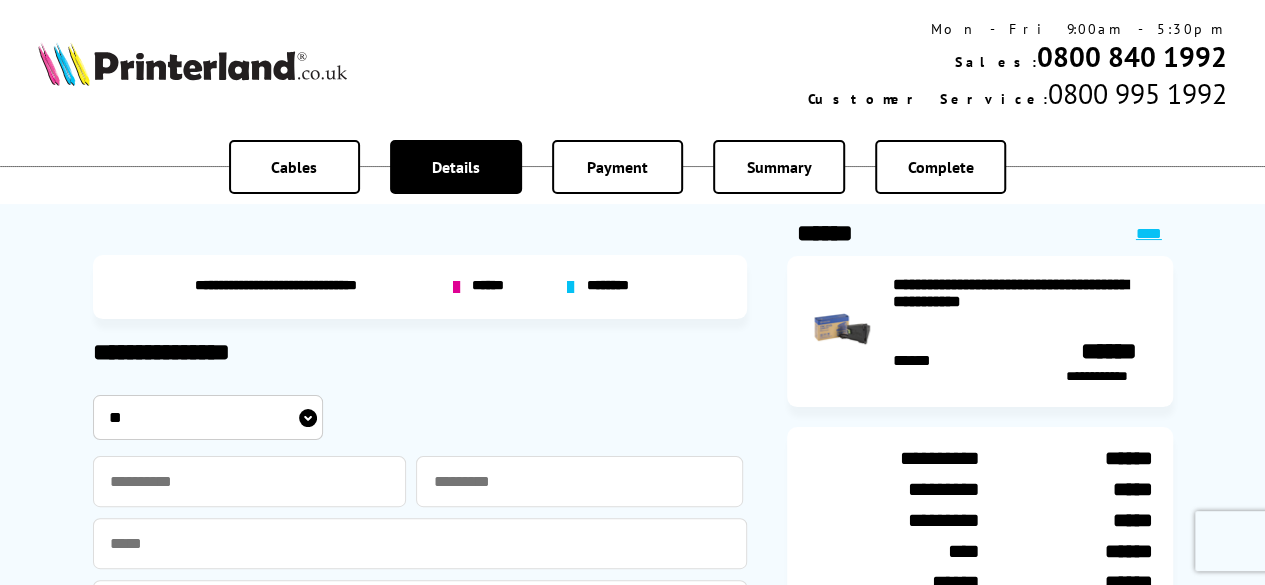 click on "******" at bounding box center [491, 287] 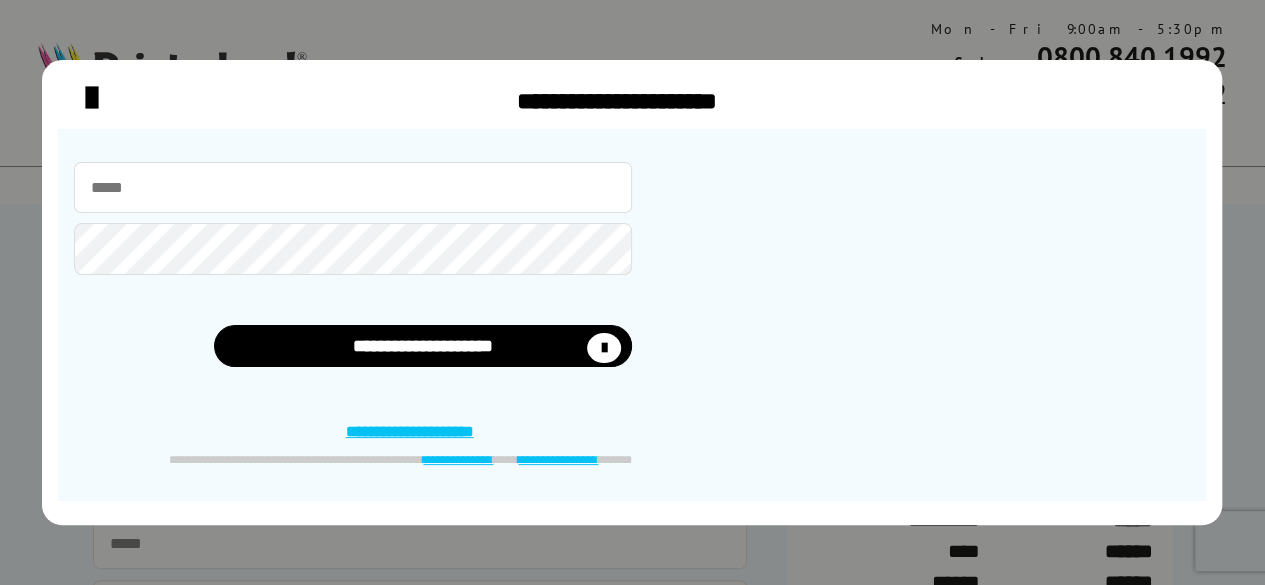 click at bounding box center (353, 187) 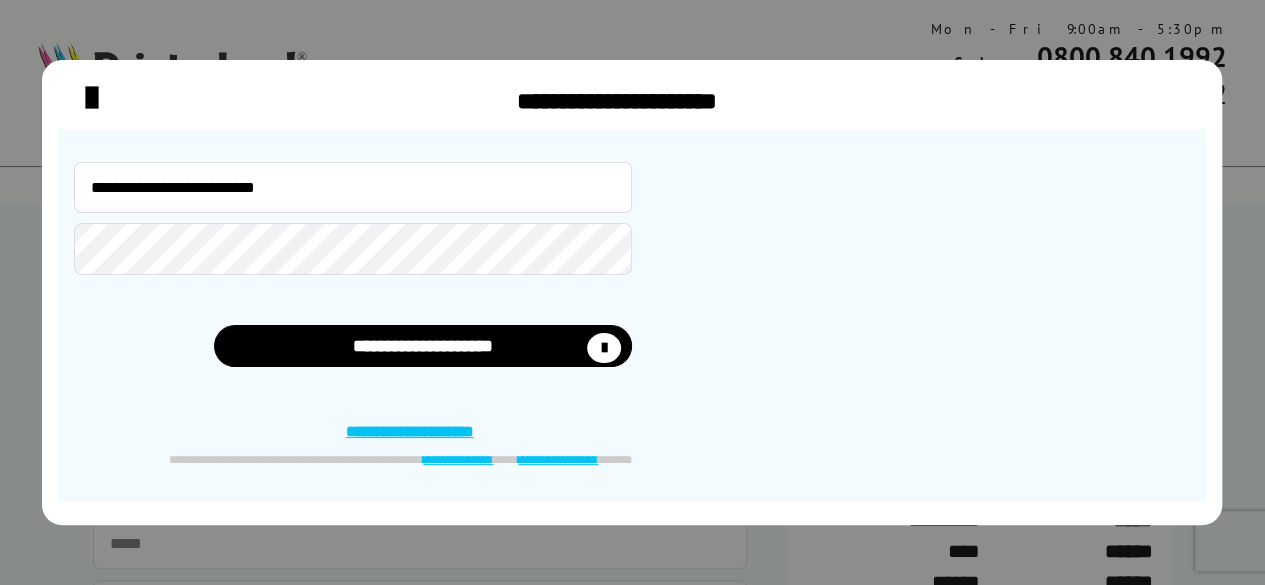 type on "****" 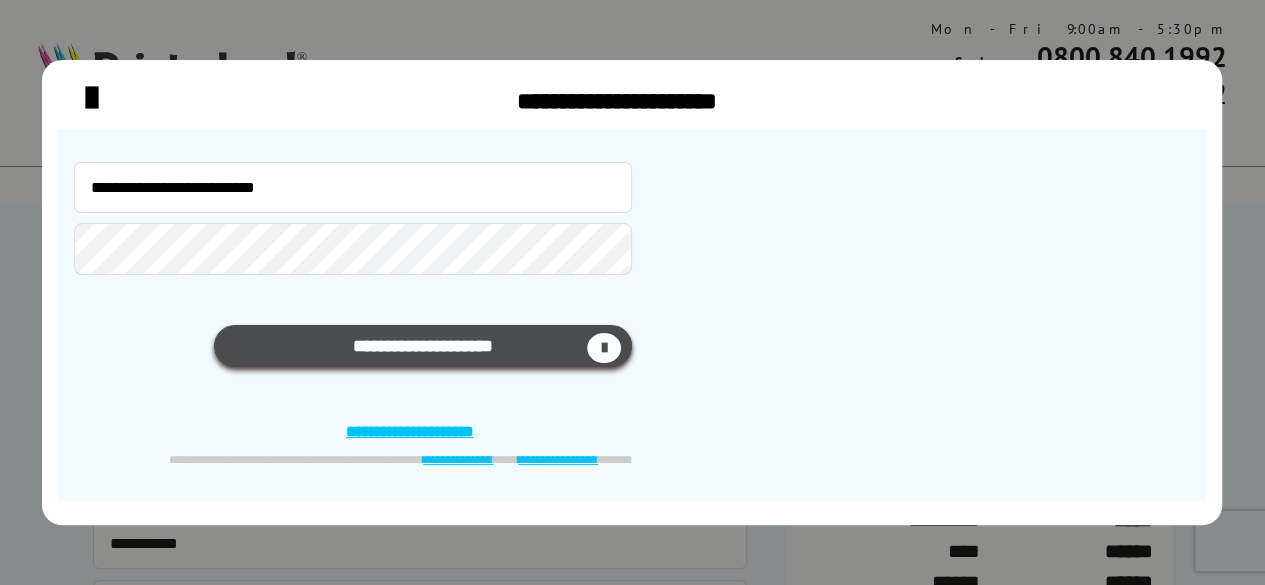 click on "**********" at bounding box center [423, 346] 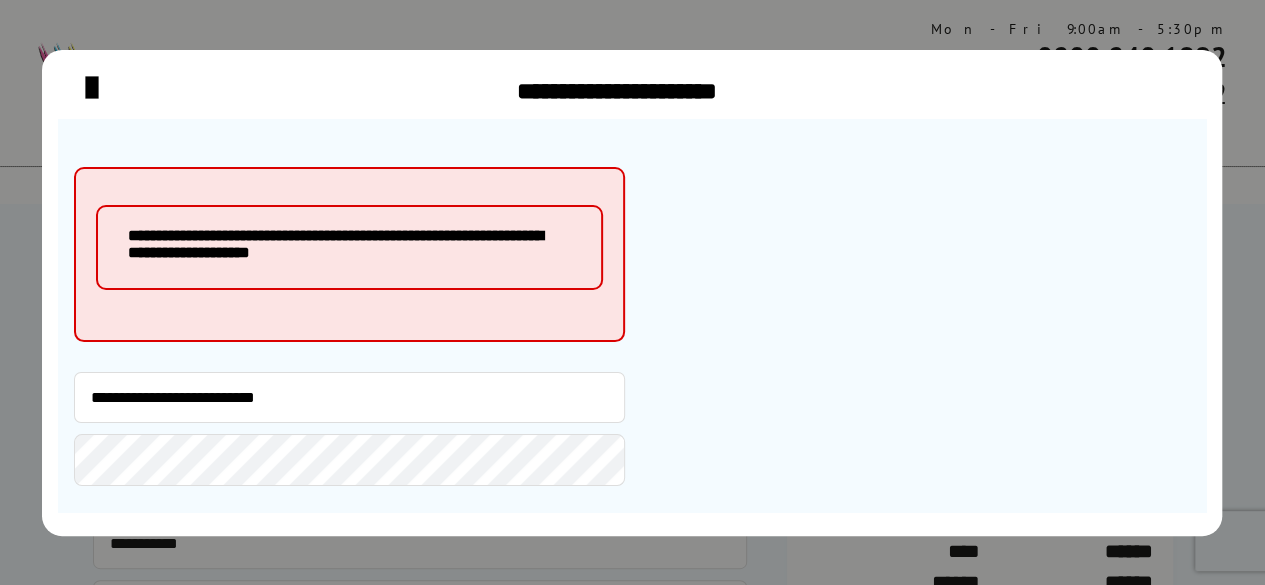 type 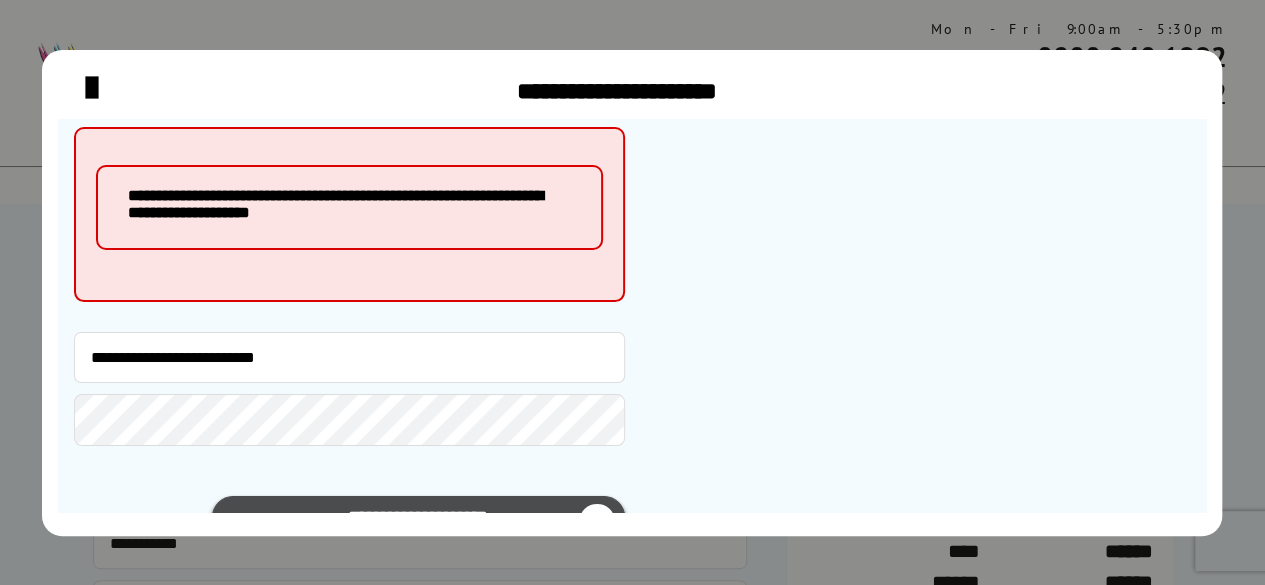 scroll, scrollTop: 112, scrollLeft: 0, axis: vertical 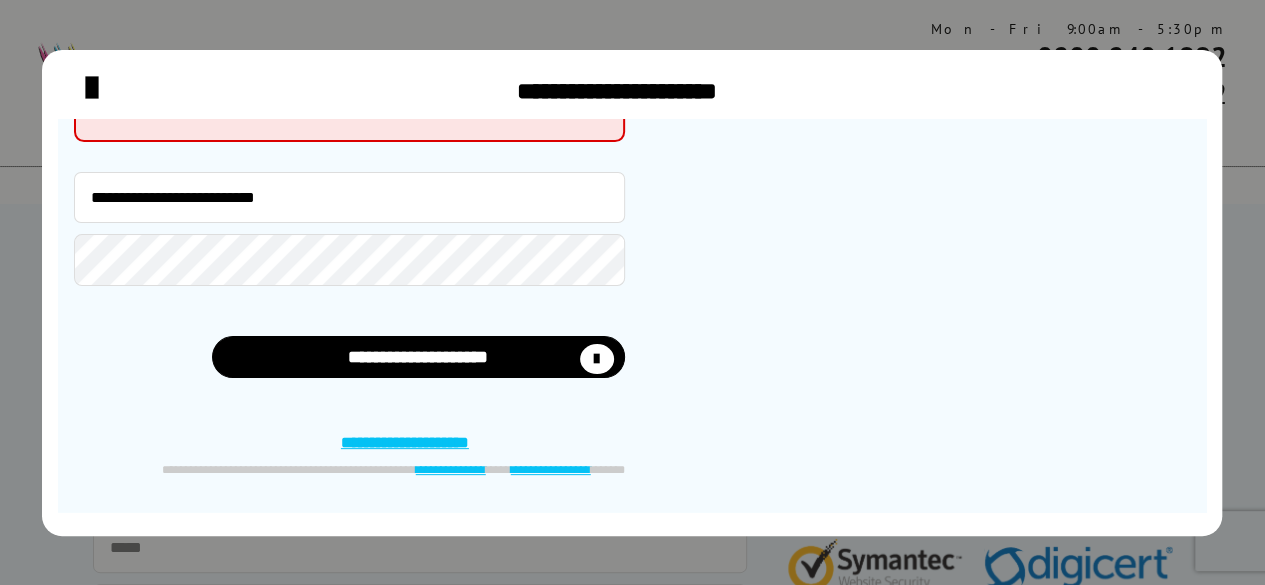 click on "**********" at bounding box center (418, 444) 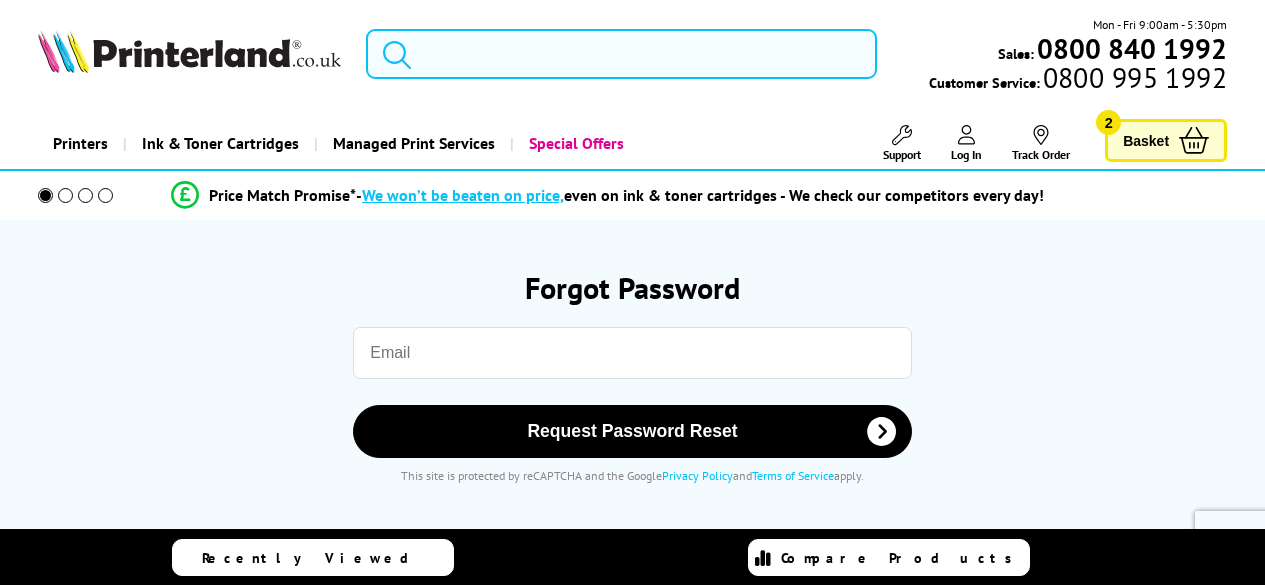 scroll, scrollTop: 0, scrollLeft: 0, axis: both 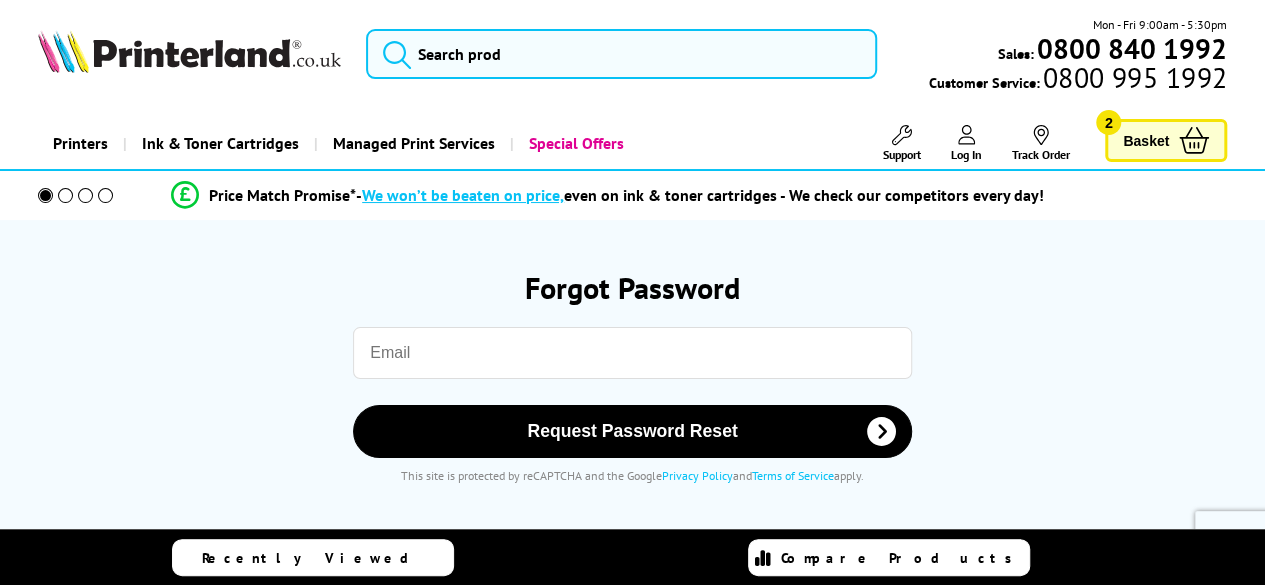 click at bounding box center (632, 353) 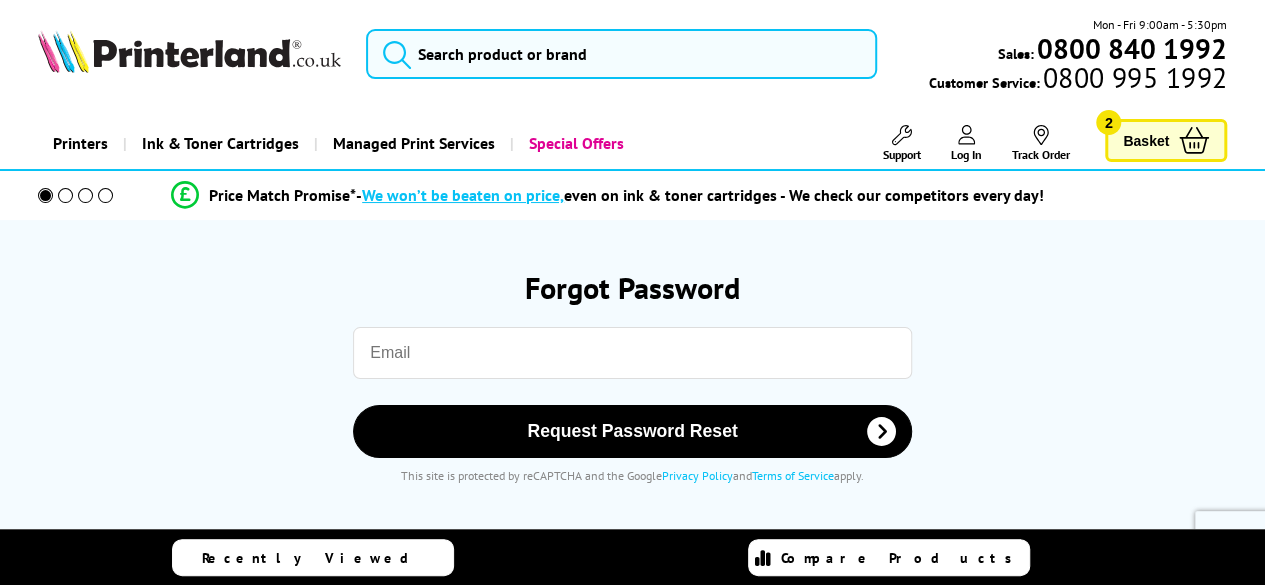 type on "farrukh.ahmed@hotmail.co.uk" 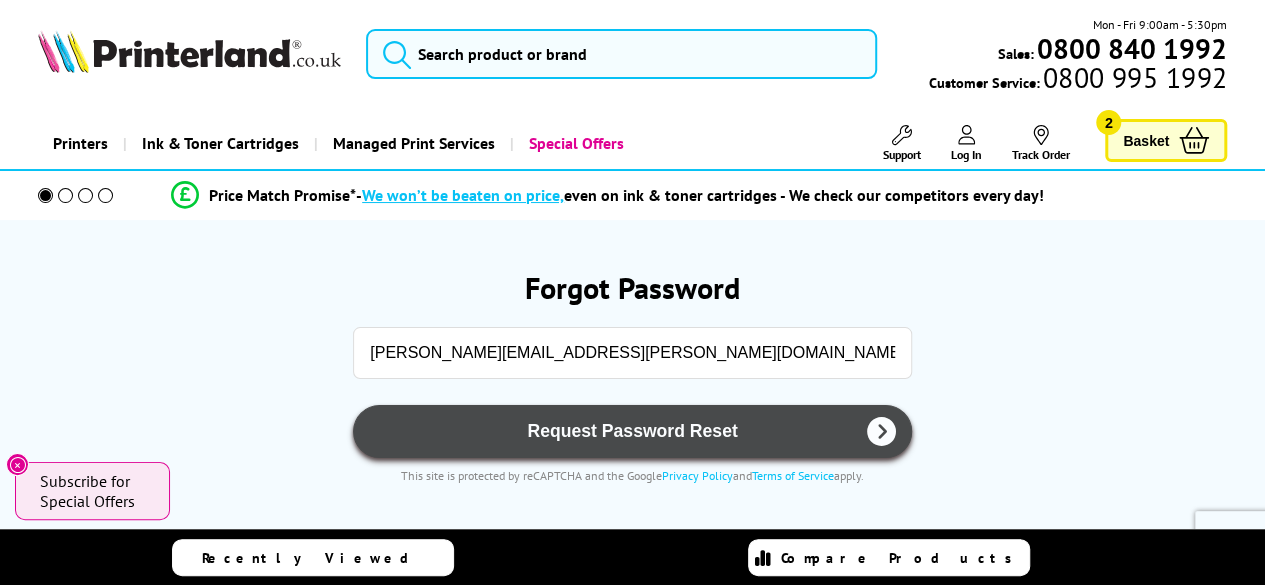 click on "Request Password Reset" at bounding box center [632, 431] 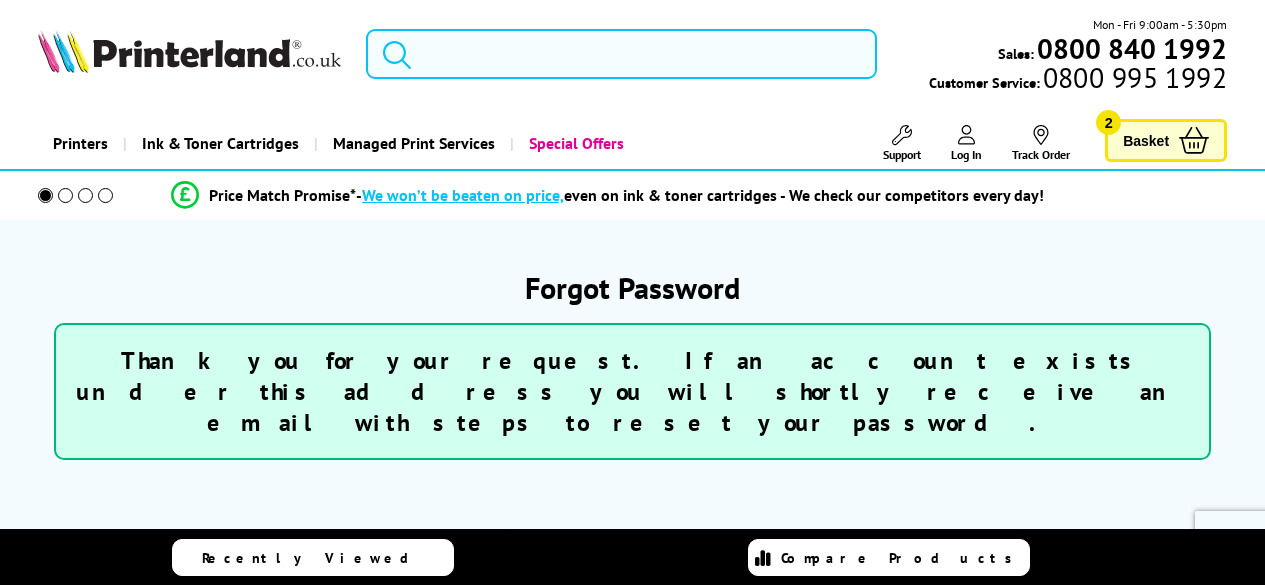 scroll, scrollTop: 0, scrollLeft: 0, axis: both 